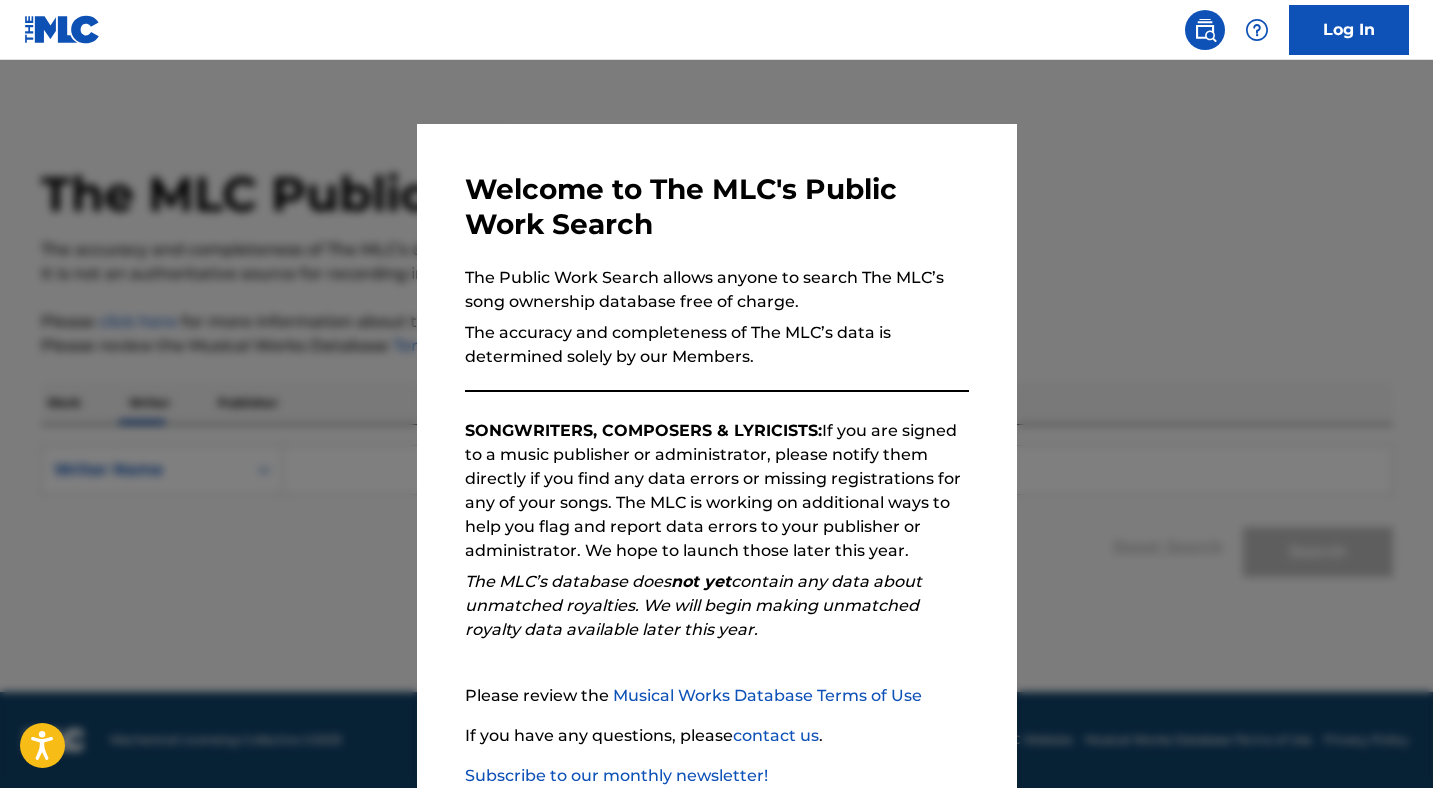 scroll, scrollTop: 0, scrollLeft: 0, axis: both 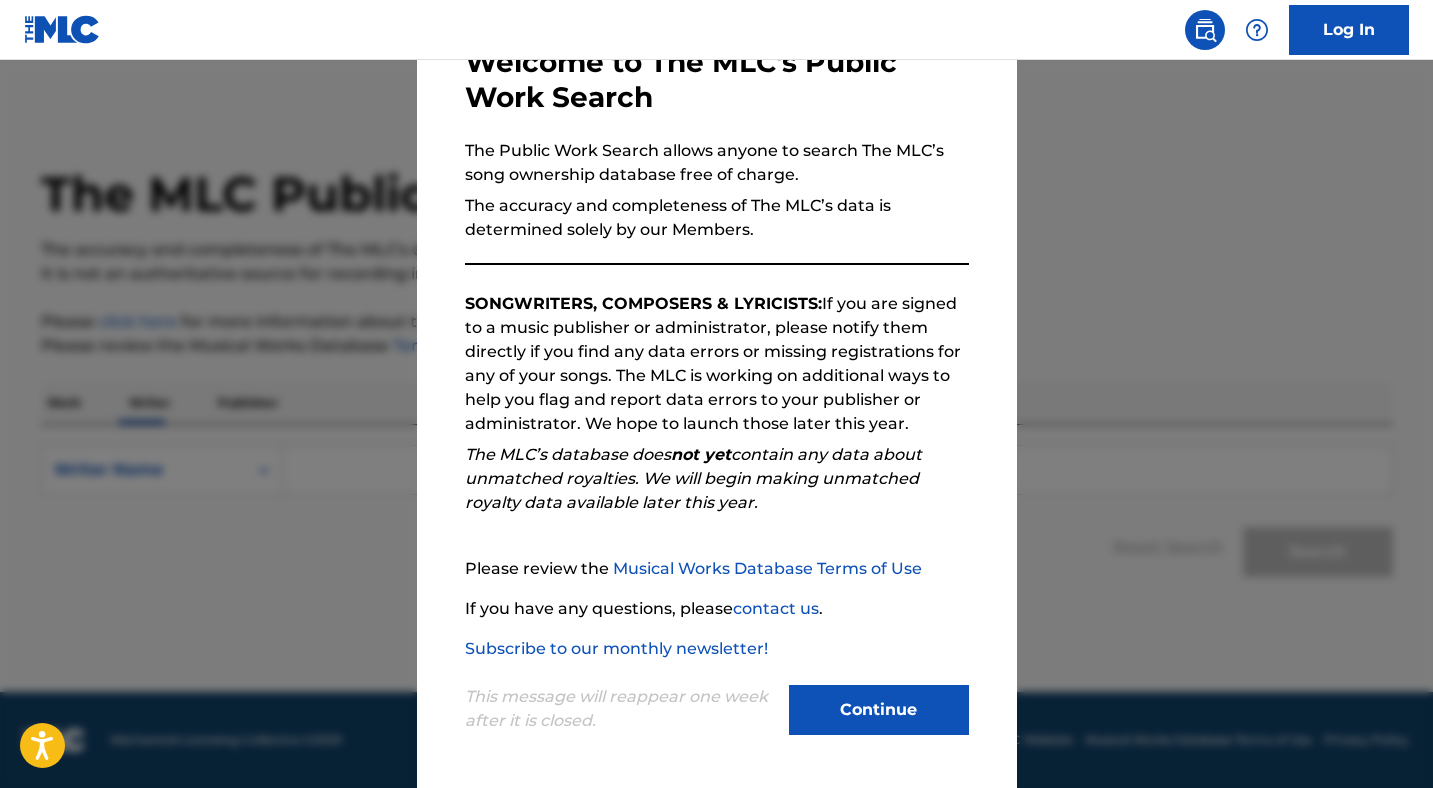 click on "Continue" at bounding box center [879, 710] 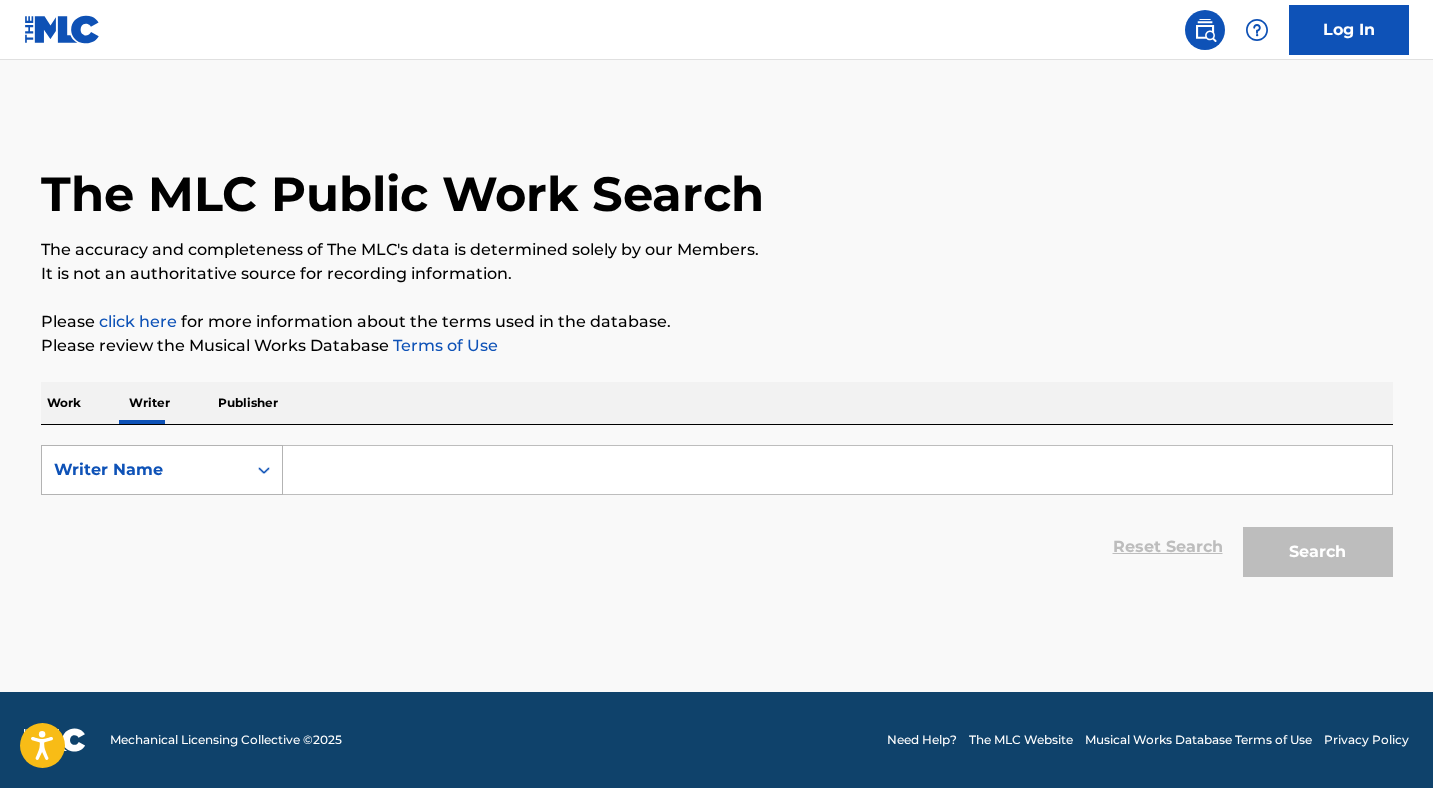 click on "Writer Name" at bounding box center (162, 470) 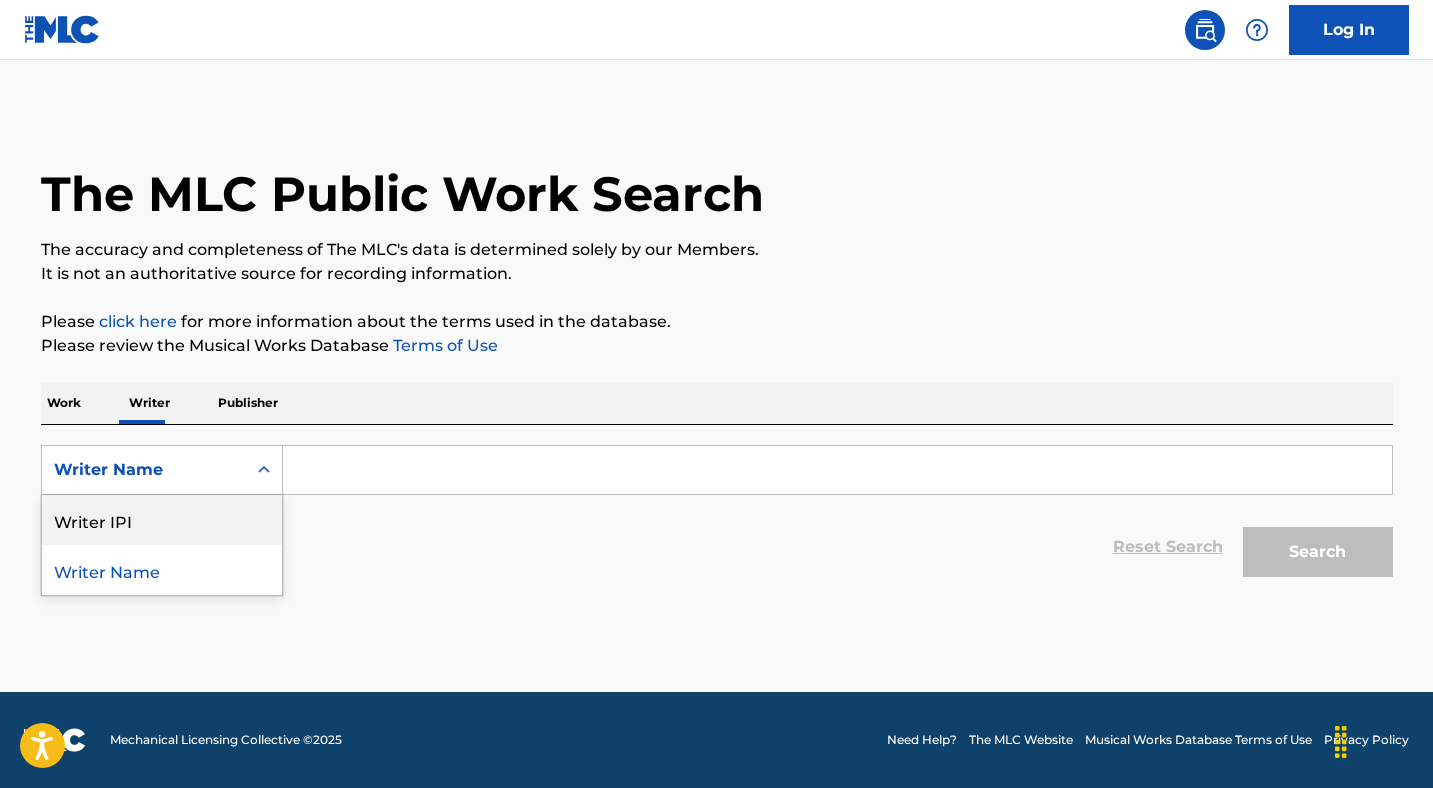 click on "Writer IPI" at bounding box center [162, 520] 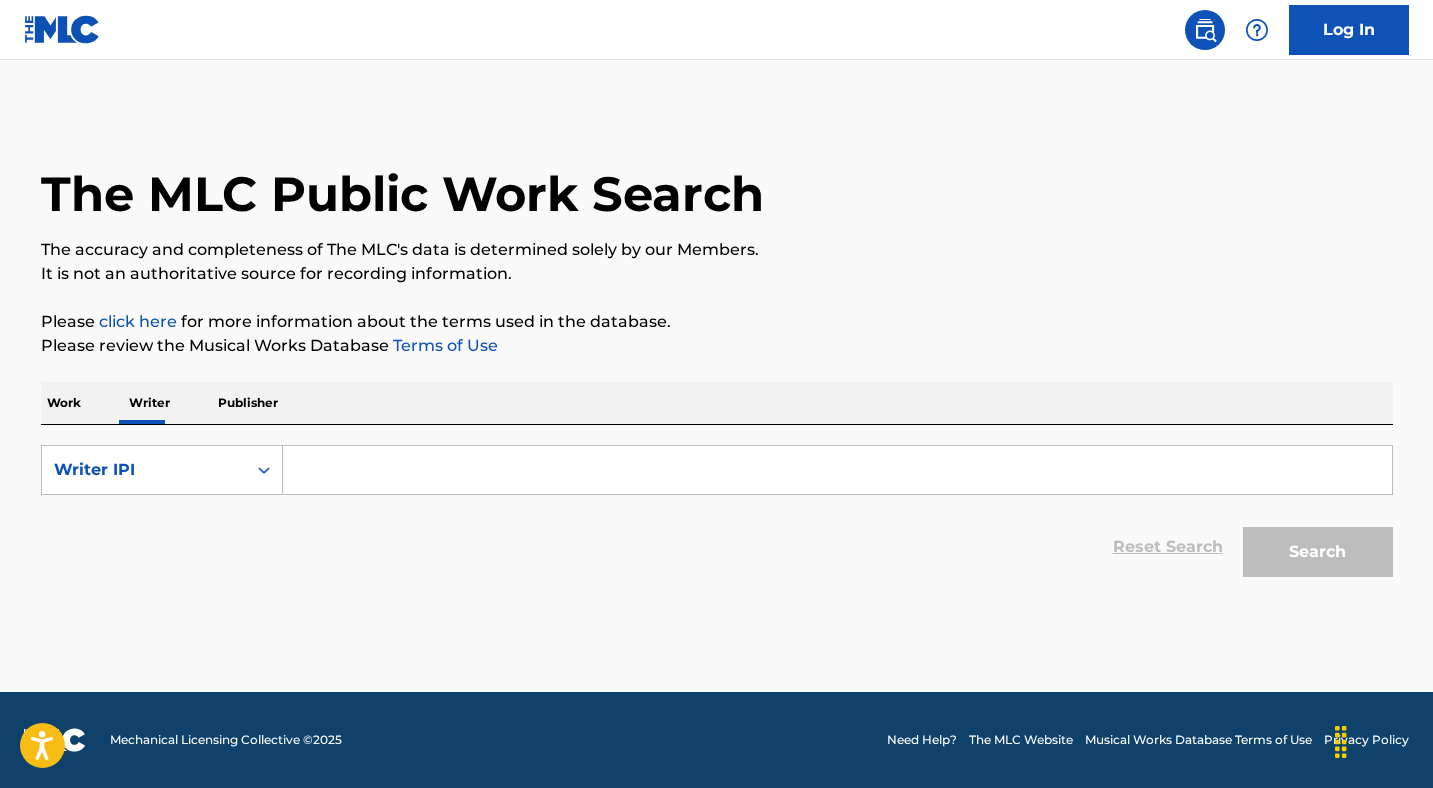 click at bounding box center (837, 470) 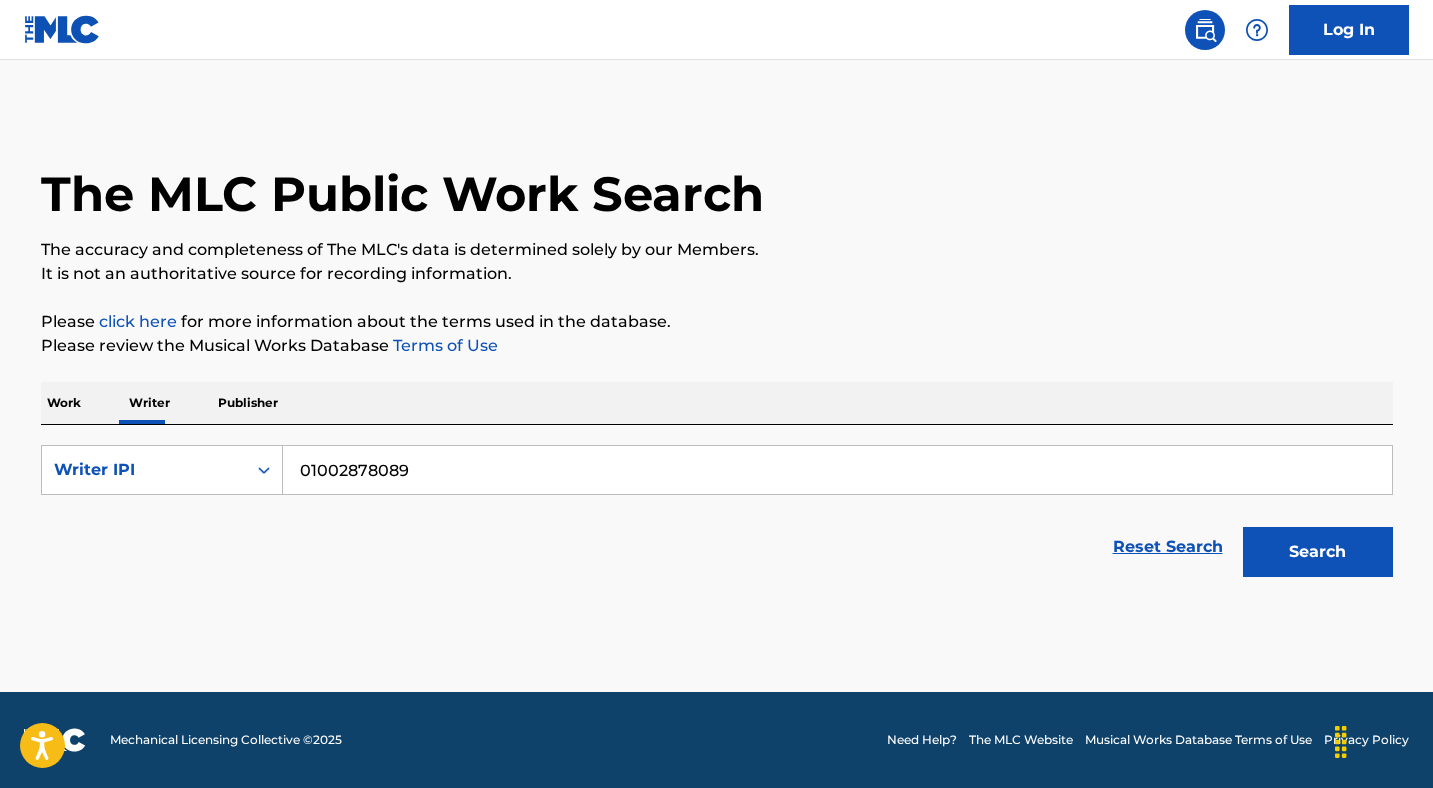 type on "01002878089" 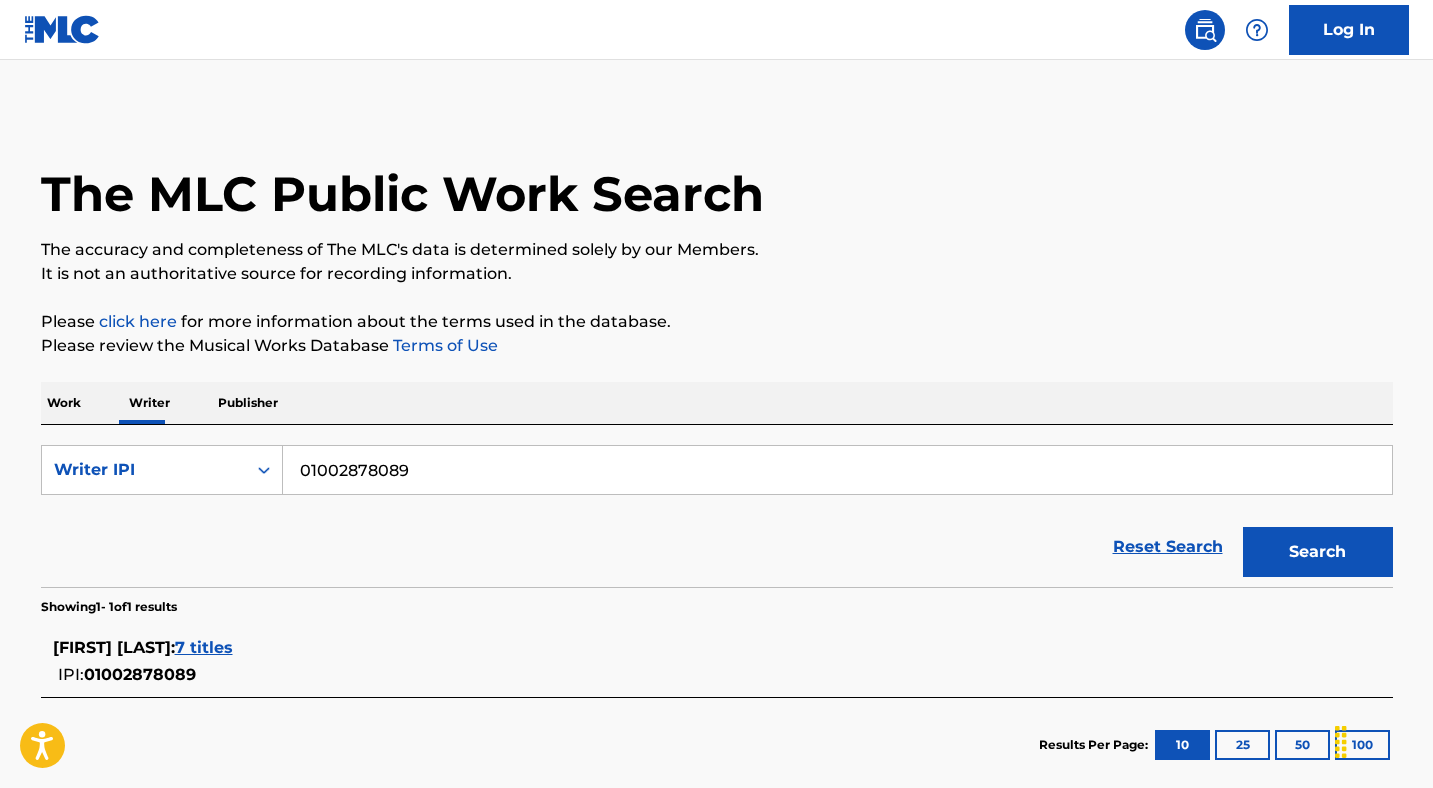 scroll, scrollTop: 109, scrollLeft: 0, axis: vertical 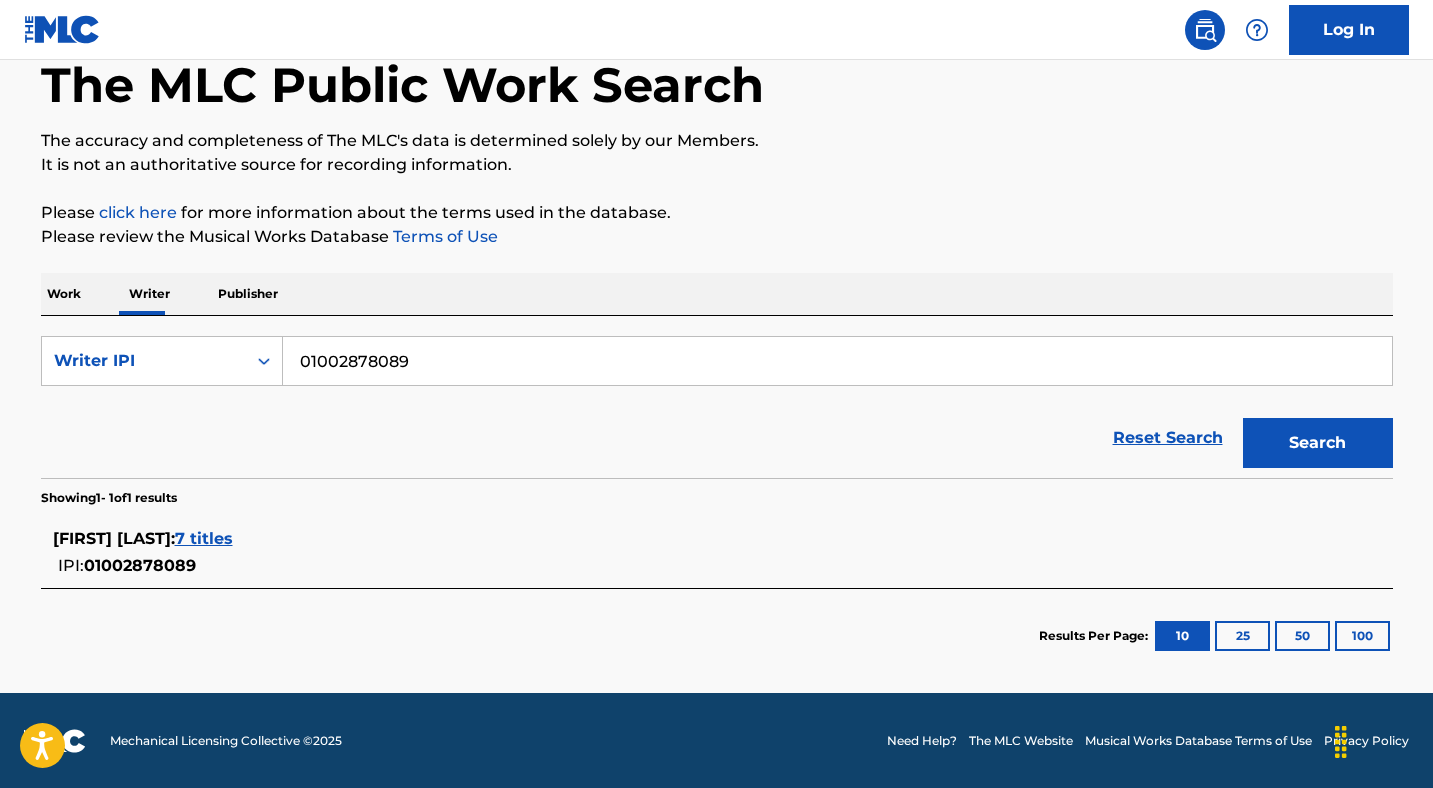 click on "7 titles" at bounding box center [204, 538] 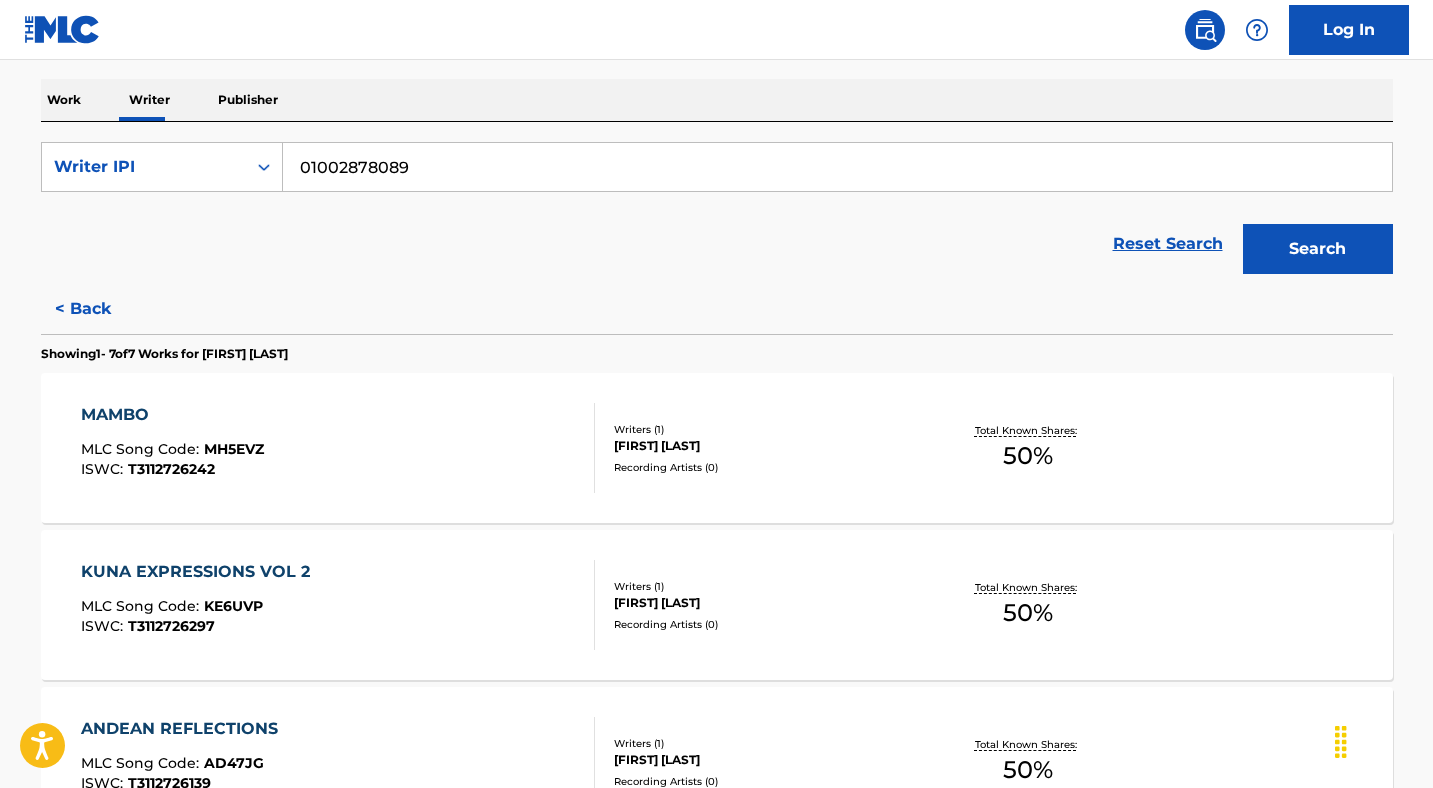 scroll, scrollTop: 326, scrollLeft: 0, axis: vertical 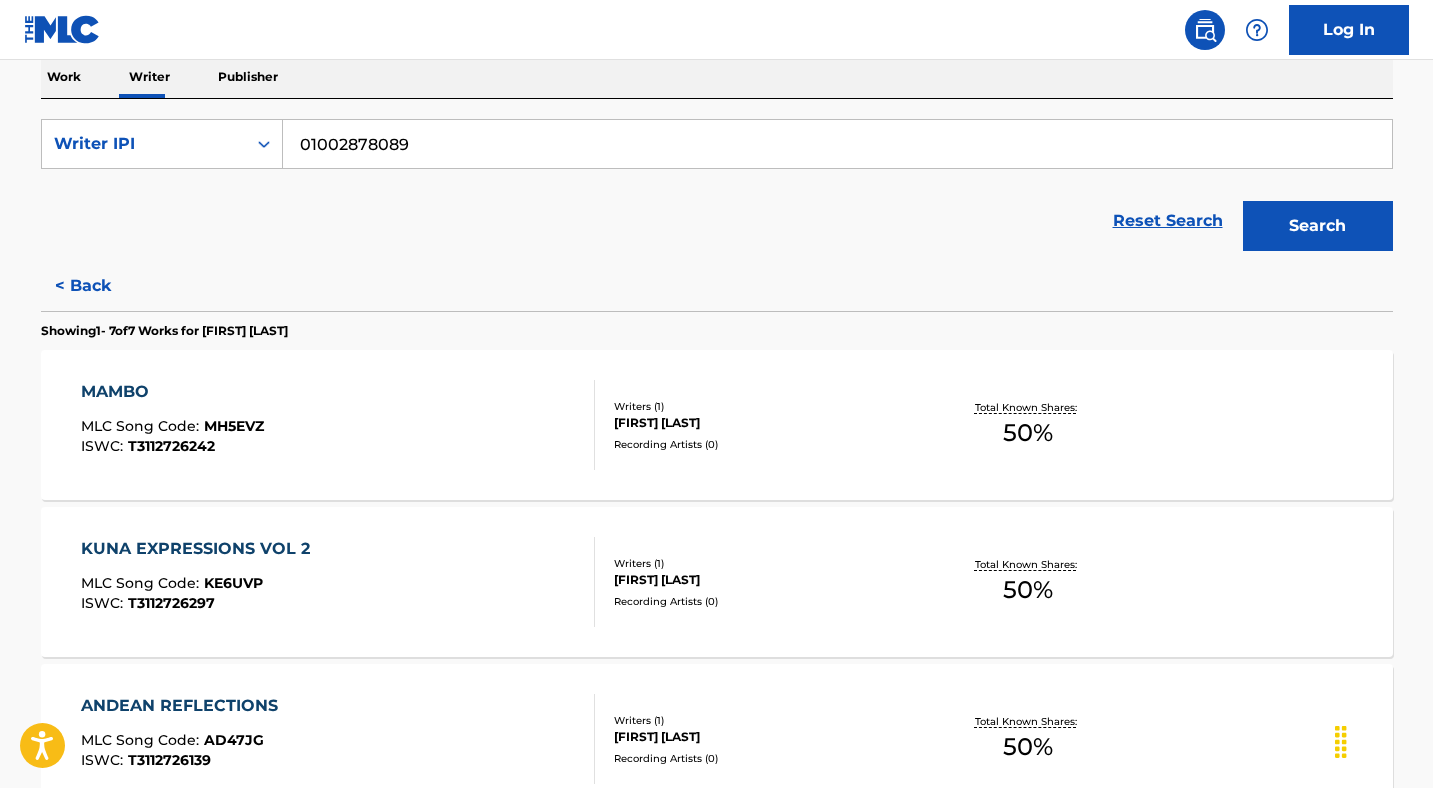 click on "MAMBO" at bounding box center (172, 392) 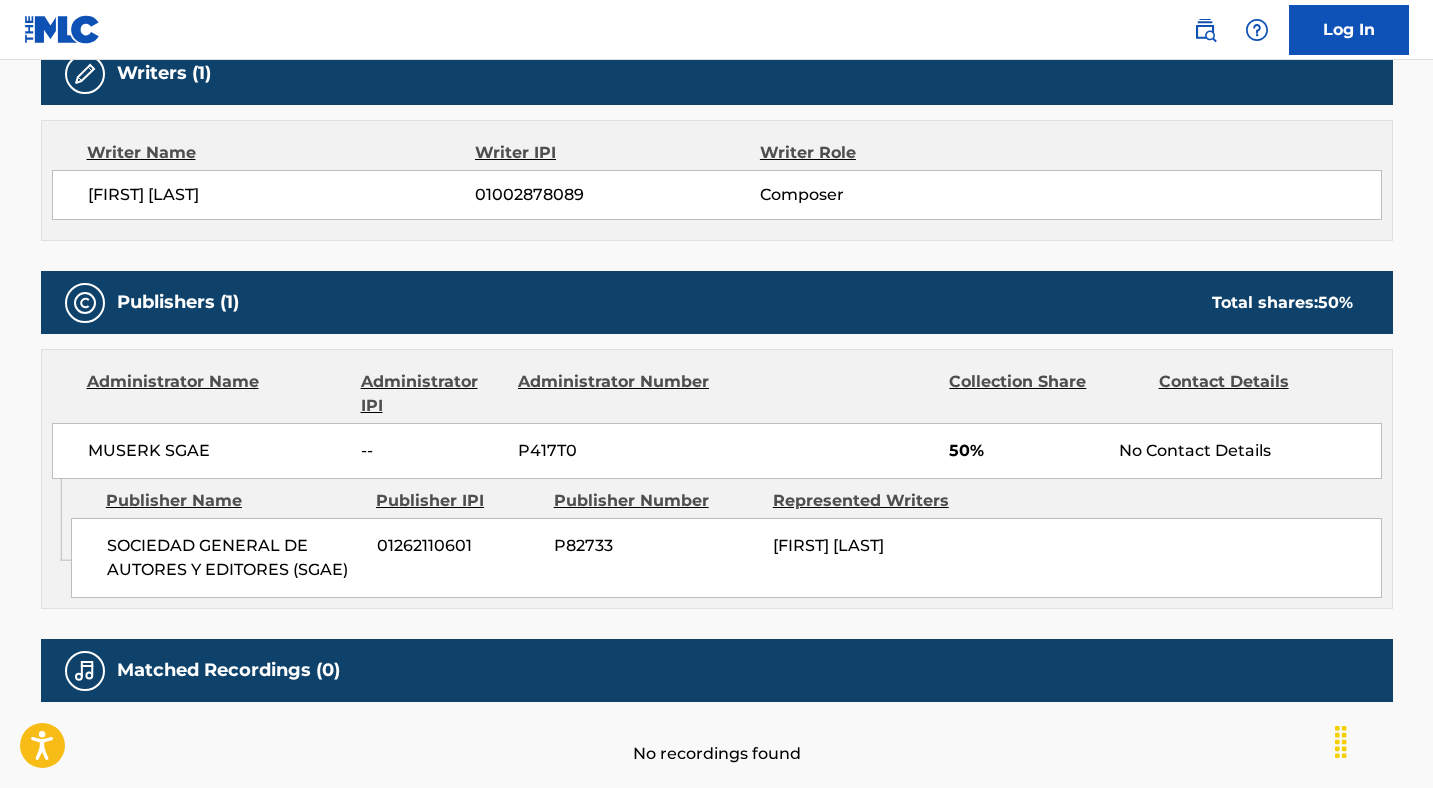 scroll, scrollTop: 764, scrollLeft: 0, axis: vertical 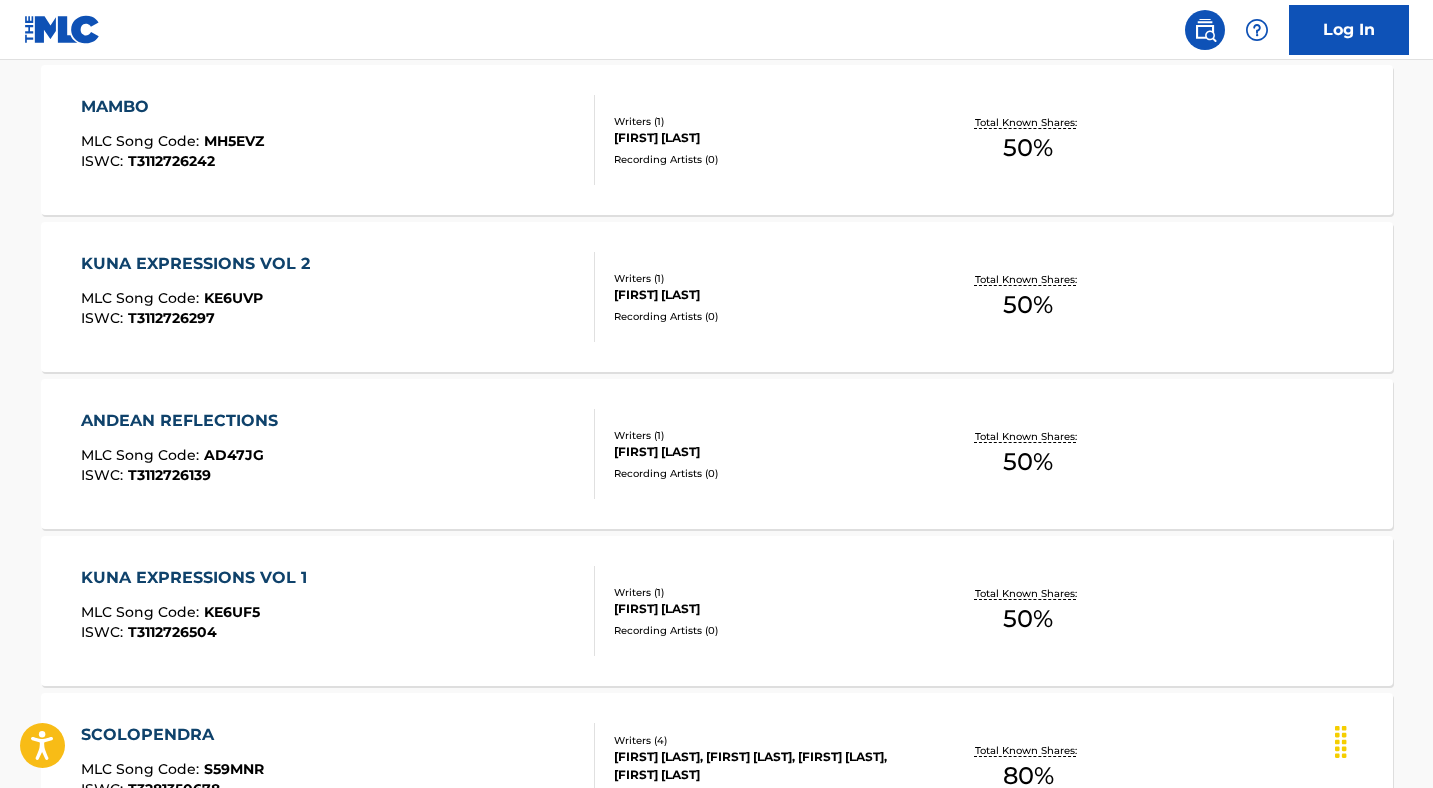 click on "KUNA EXPRESSIONS VOL 2" at bounding box center (200, 264) 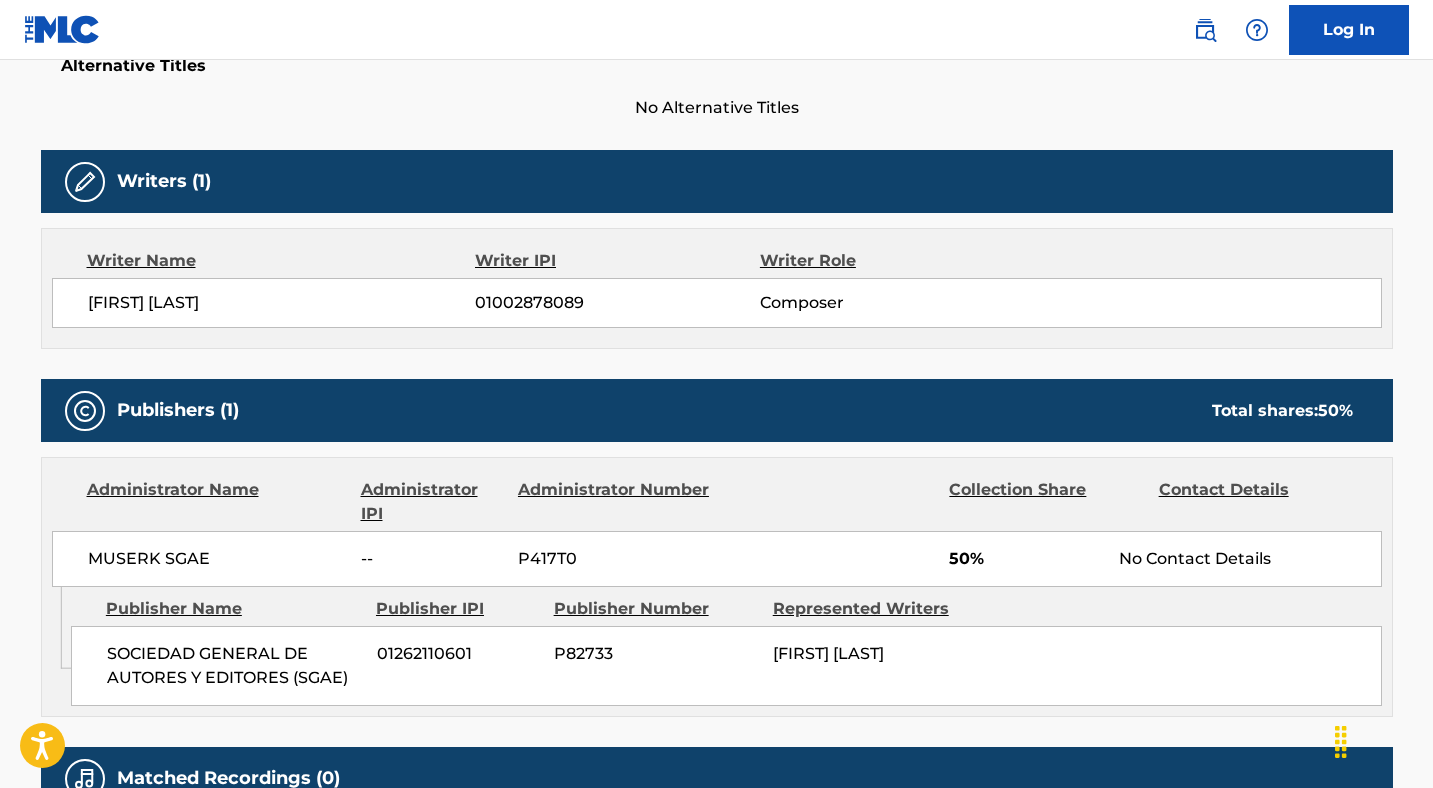 scroll, scrollTop: 764, scrollLeft: 0, axis: vertical 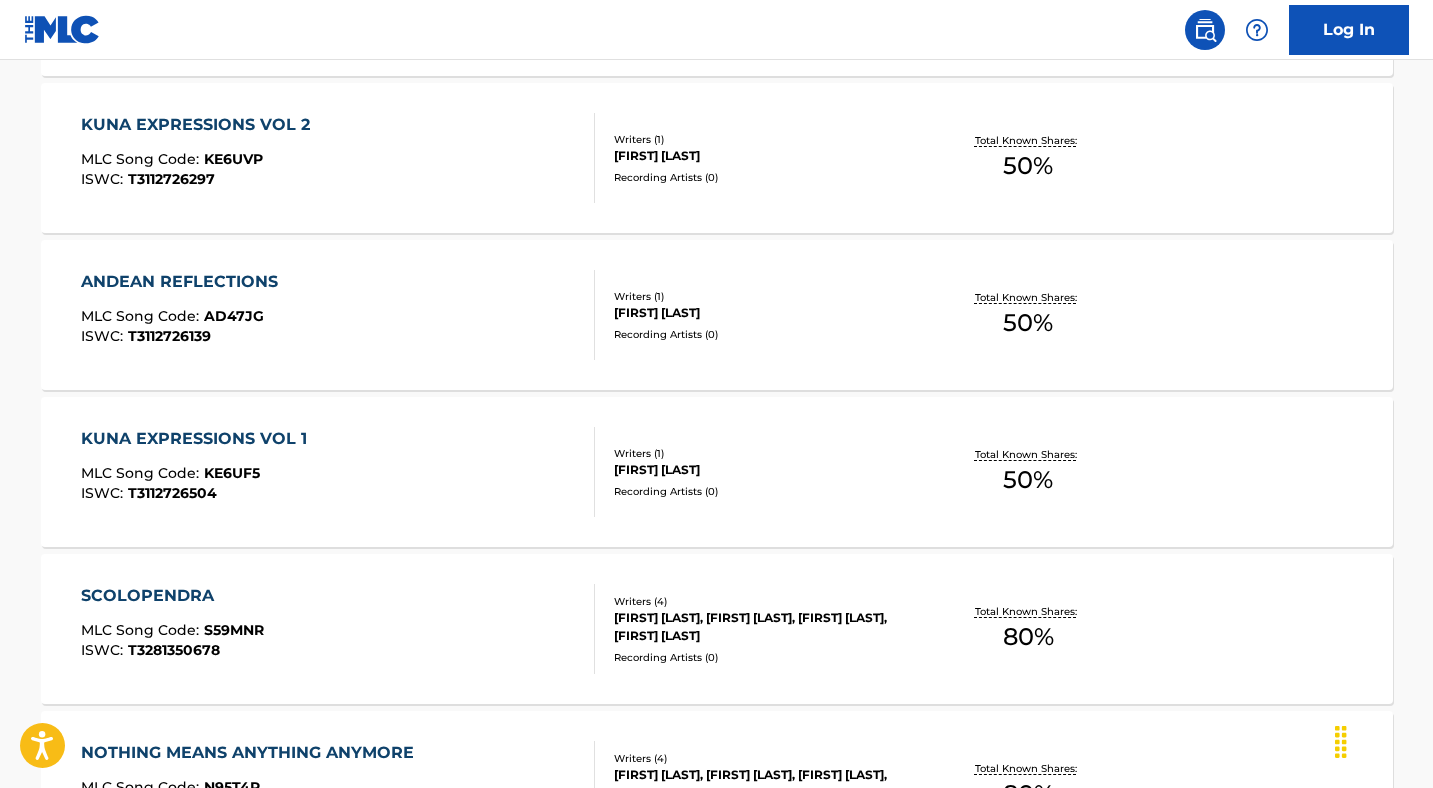 click on "KUNA EXPRESSIONS VOL 1" at bounding box center (199, 439) 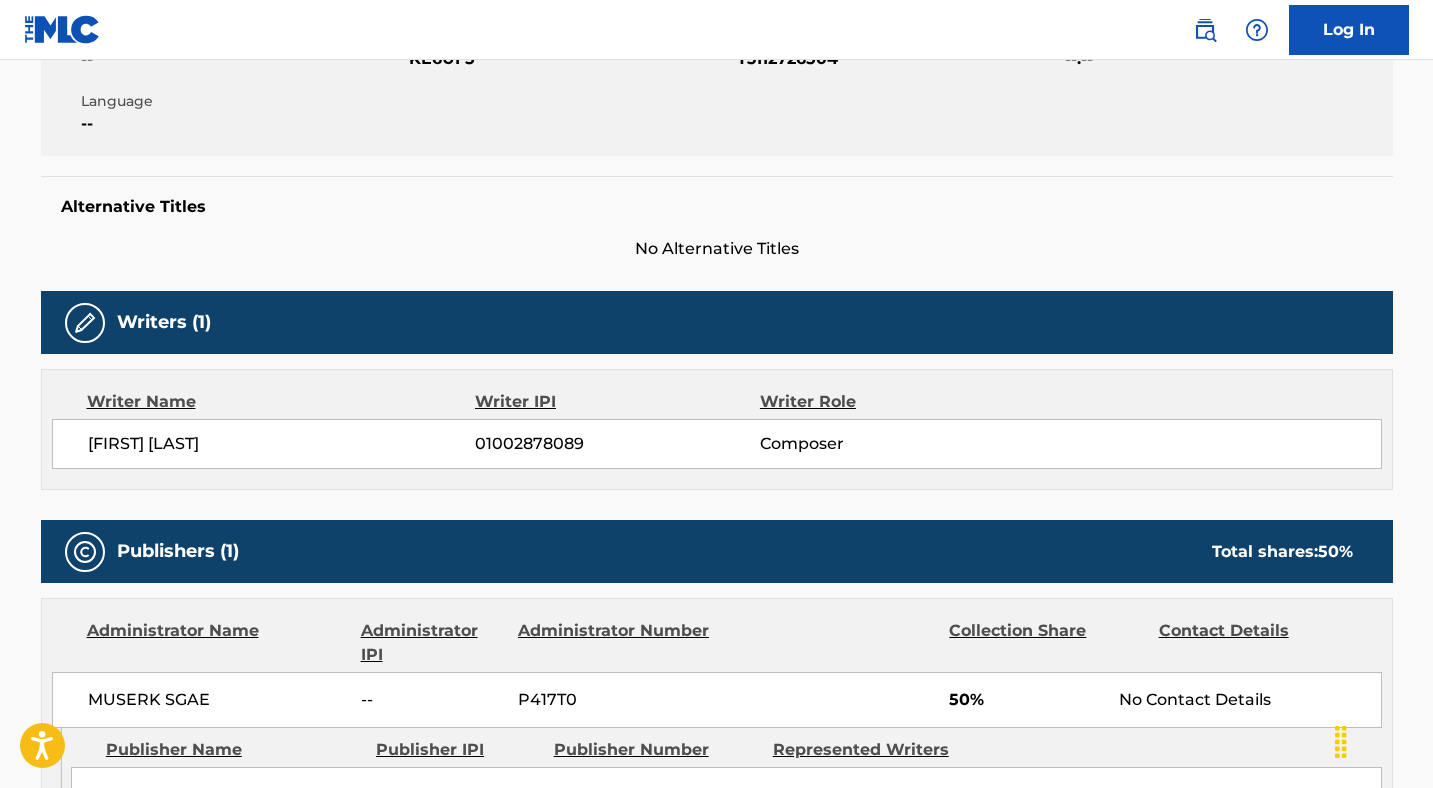 scroll, scrollTop: 295, scrollLeft: 0, axis: vertical 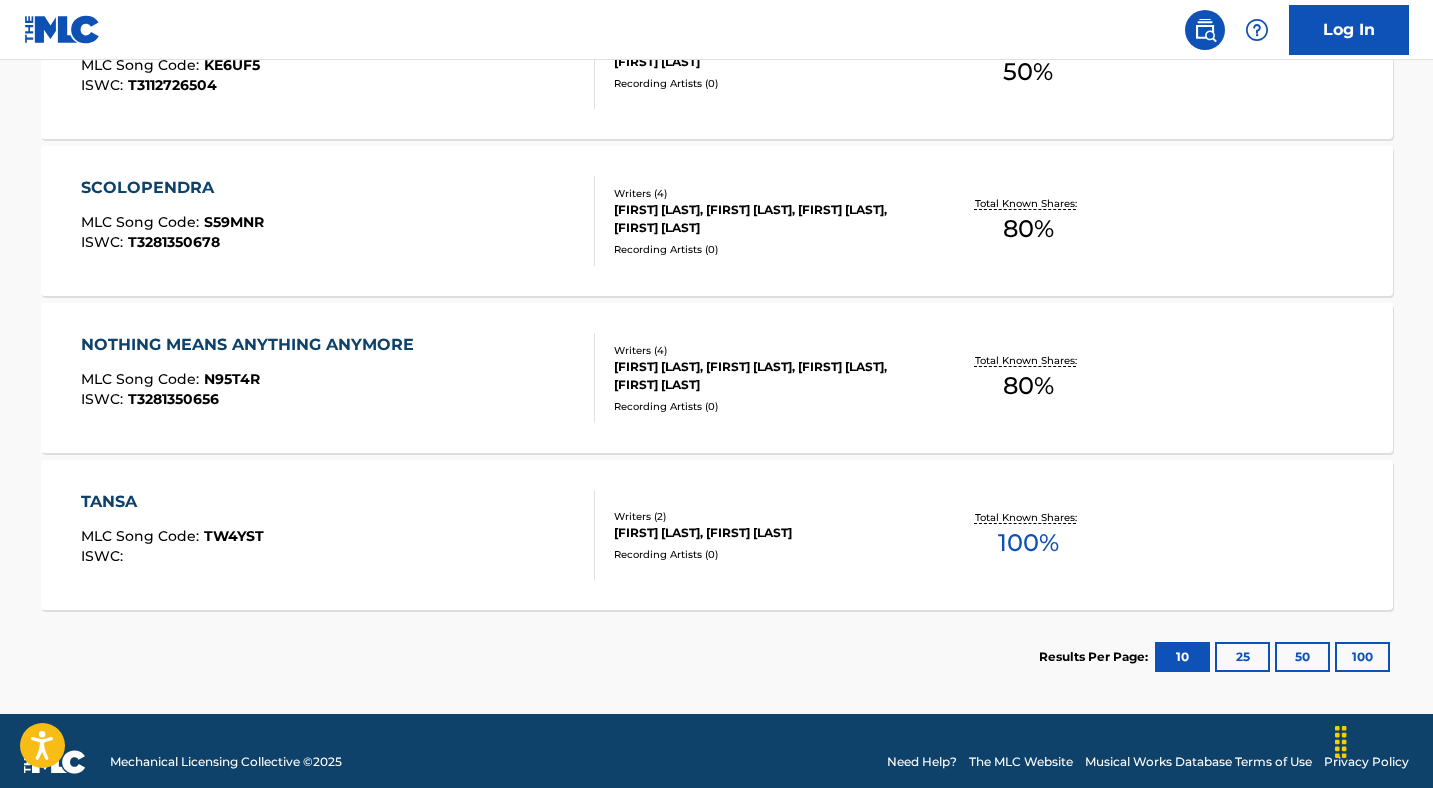 click on "NOTHING MEANS ANYTHING ANYMORE" at bounding box center (252, 345) 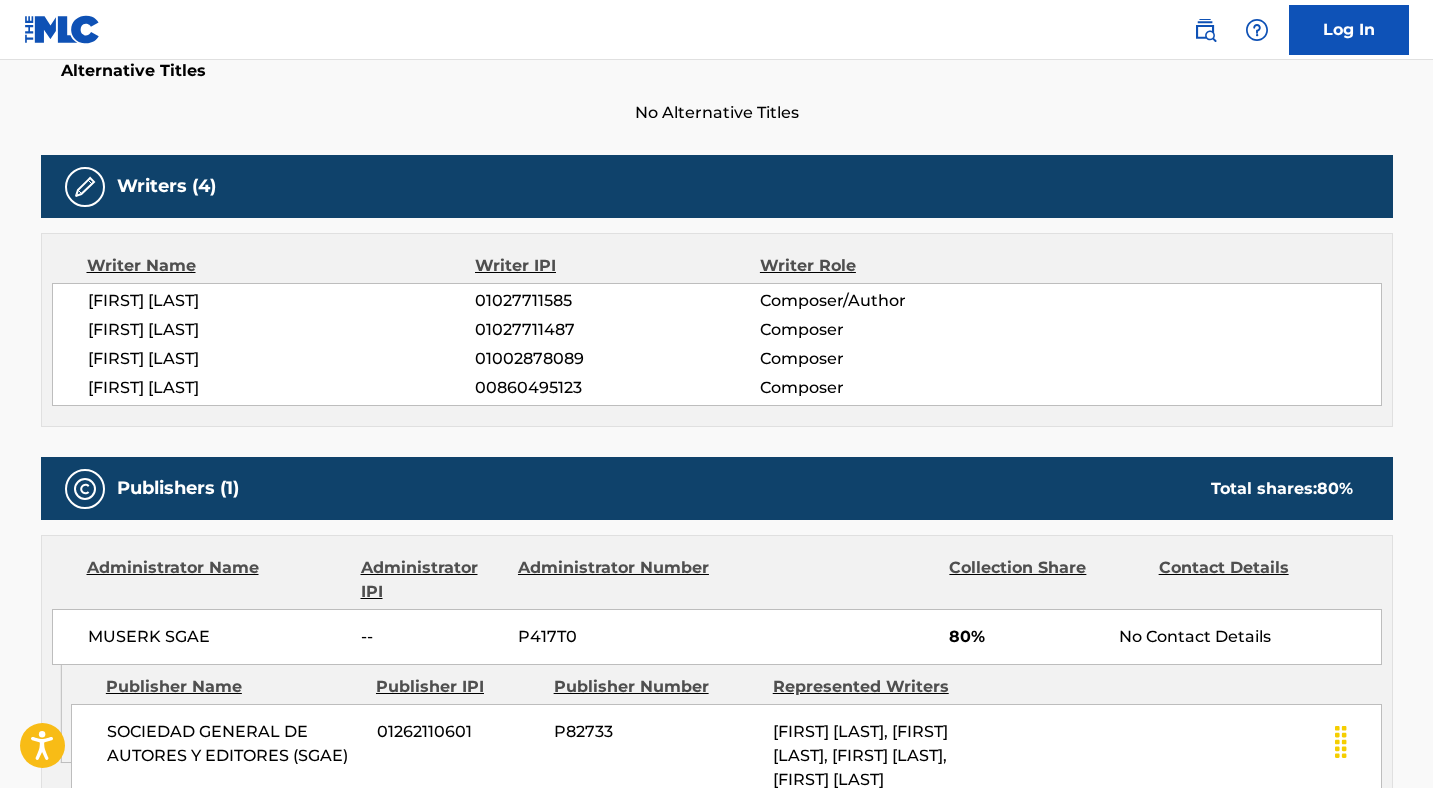 scroll, scrollTop: 151, scrollLeft: 0, axis: vertical 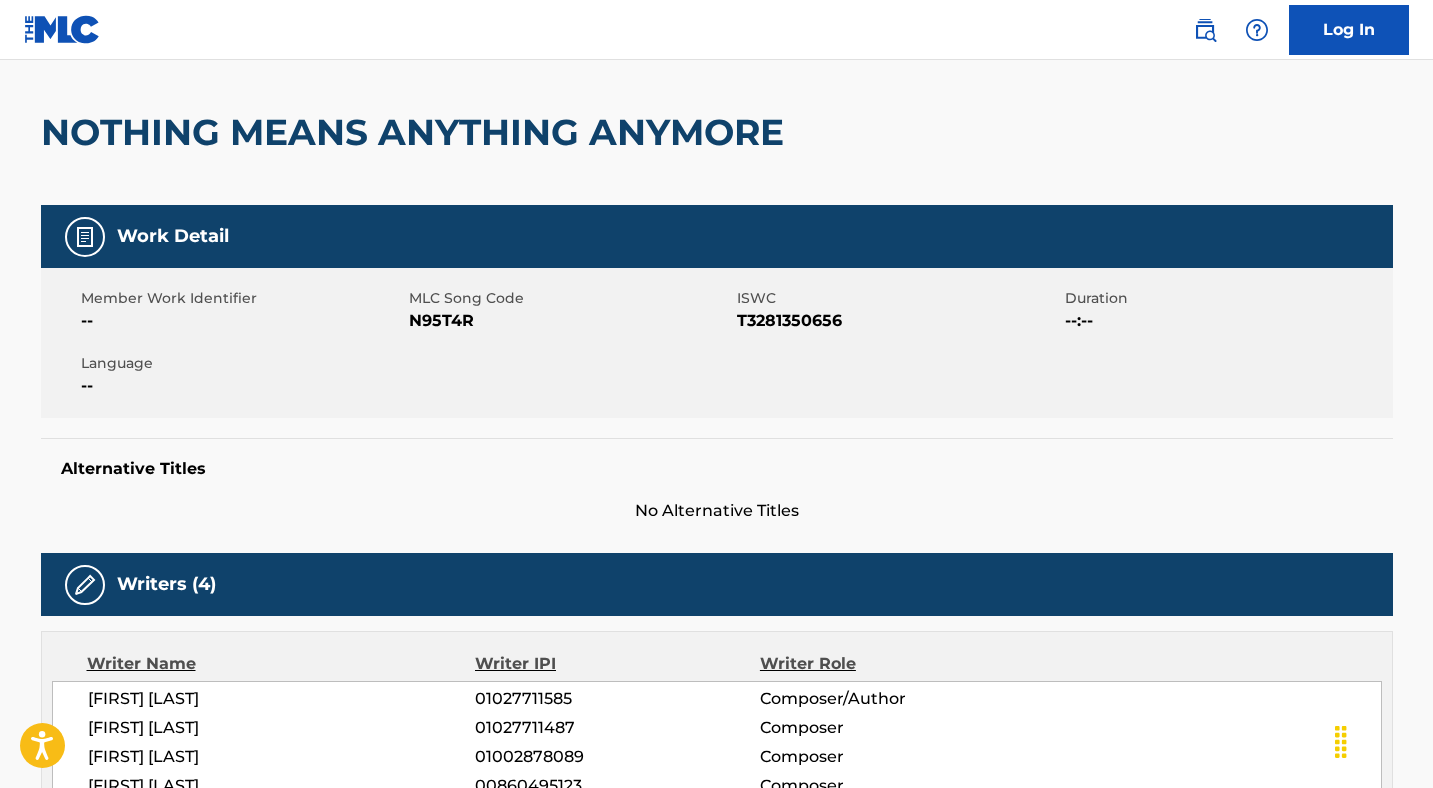 click on "Member Work Identifier -- MLC Song Code N95T4R ISWC T3281350656 Duration --:-- Language --" at bounding box center [717, 343] 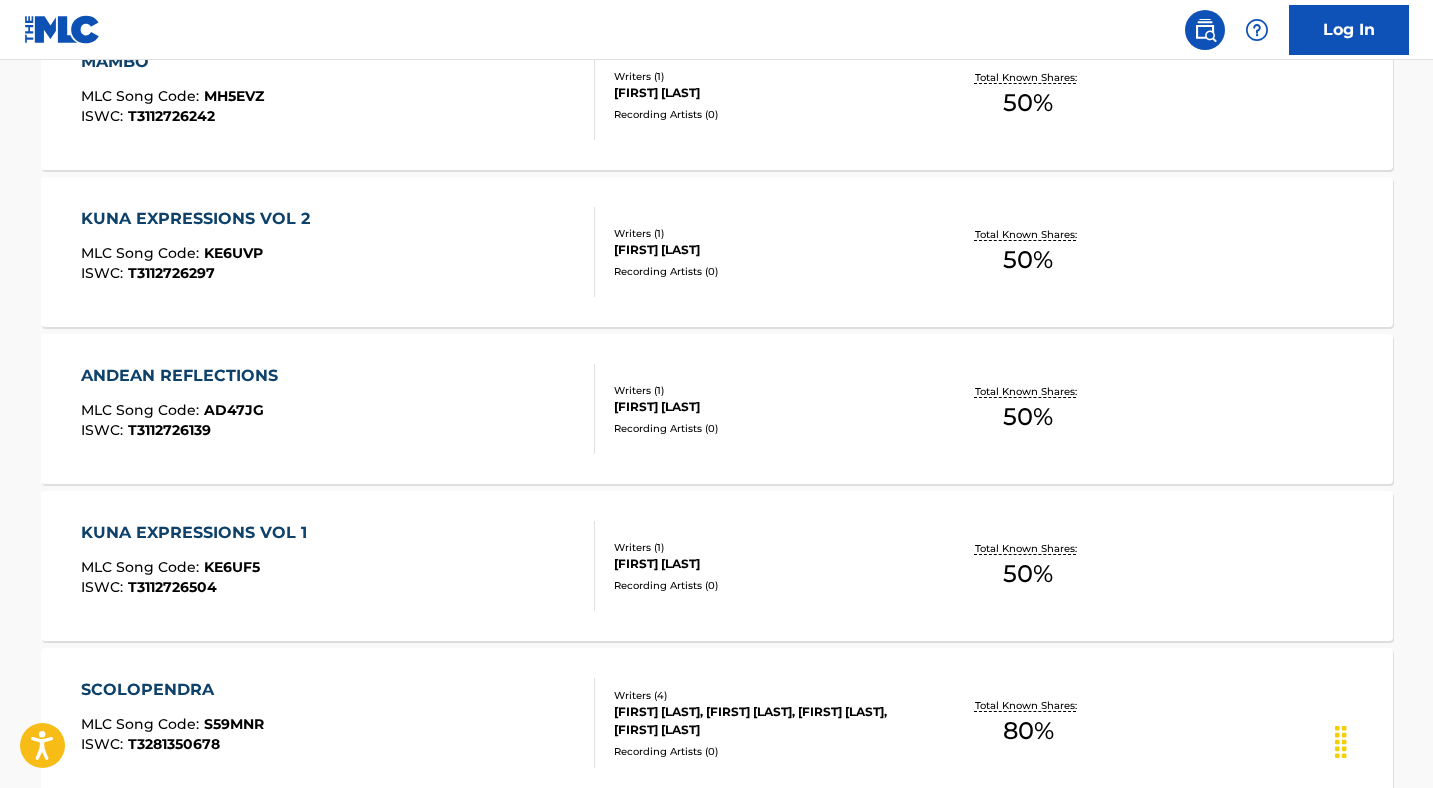 scroll, scrollTop: 1180, scrollLeft: 0, axis: vertical 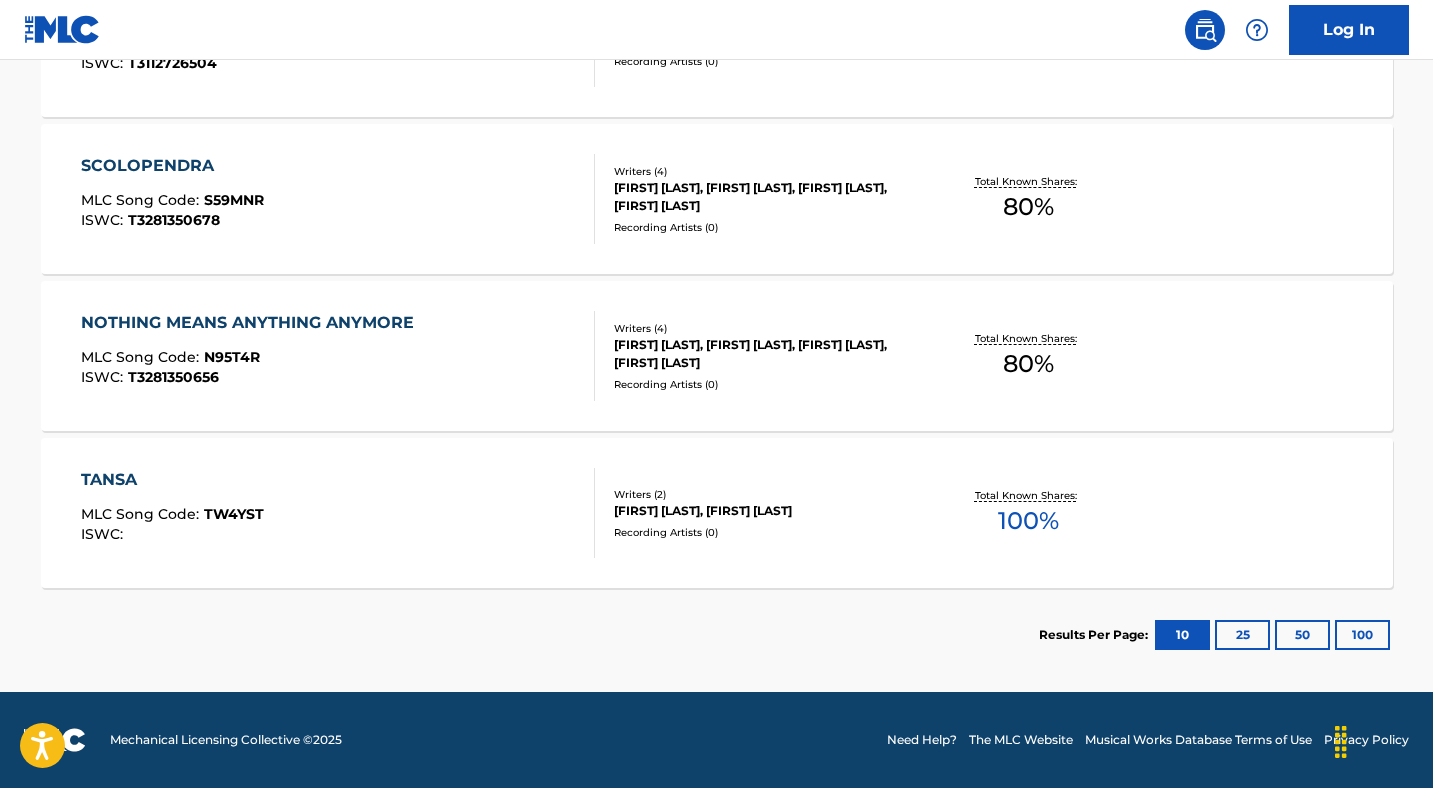 click on "TANSA MLC Song Code : TW4YST ISWC :" at bounding box center (172, 513) 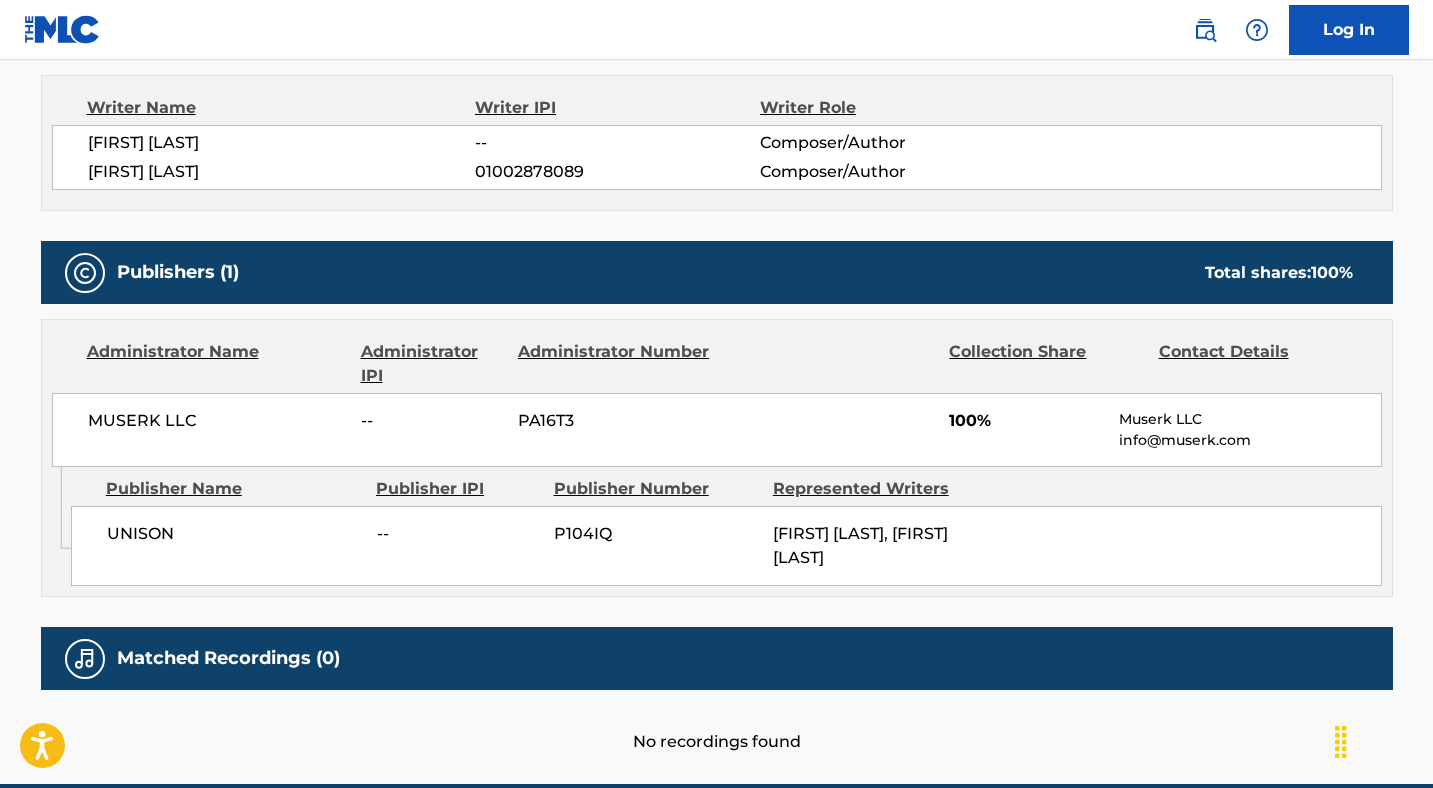scroll, scrollTop: 747, scrollLeft: 0, axis: vertical 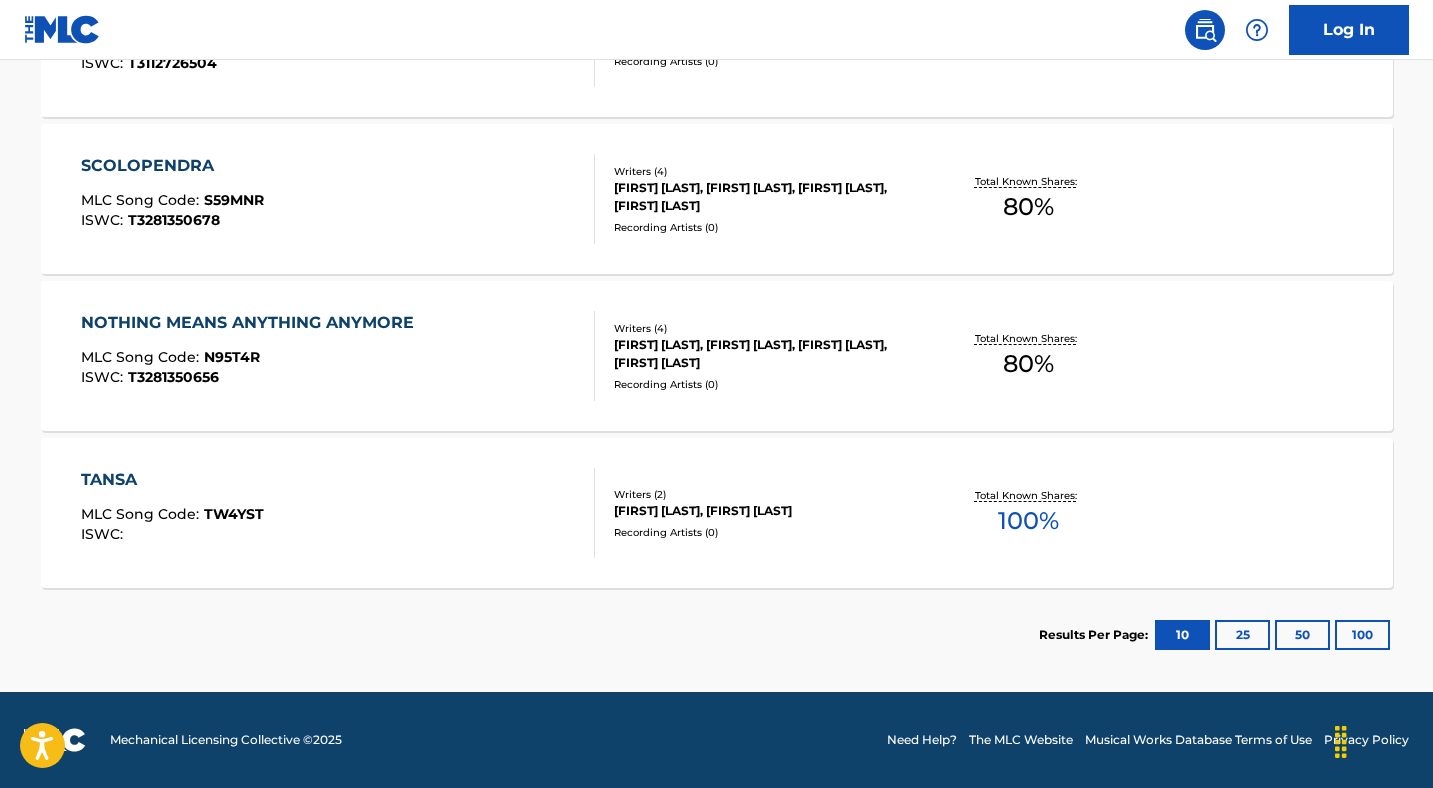 click on "NOTHING MEANS ANYTHING ANYMORE" at bounding box center [252, 323] 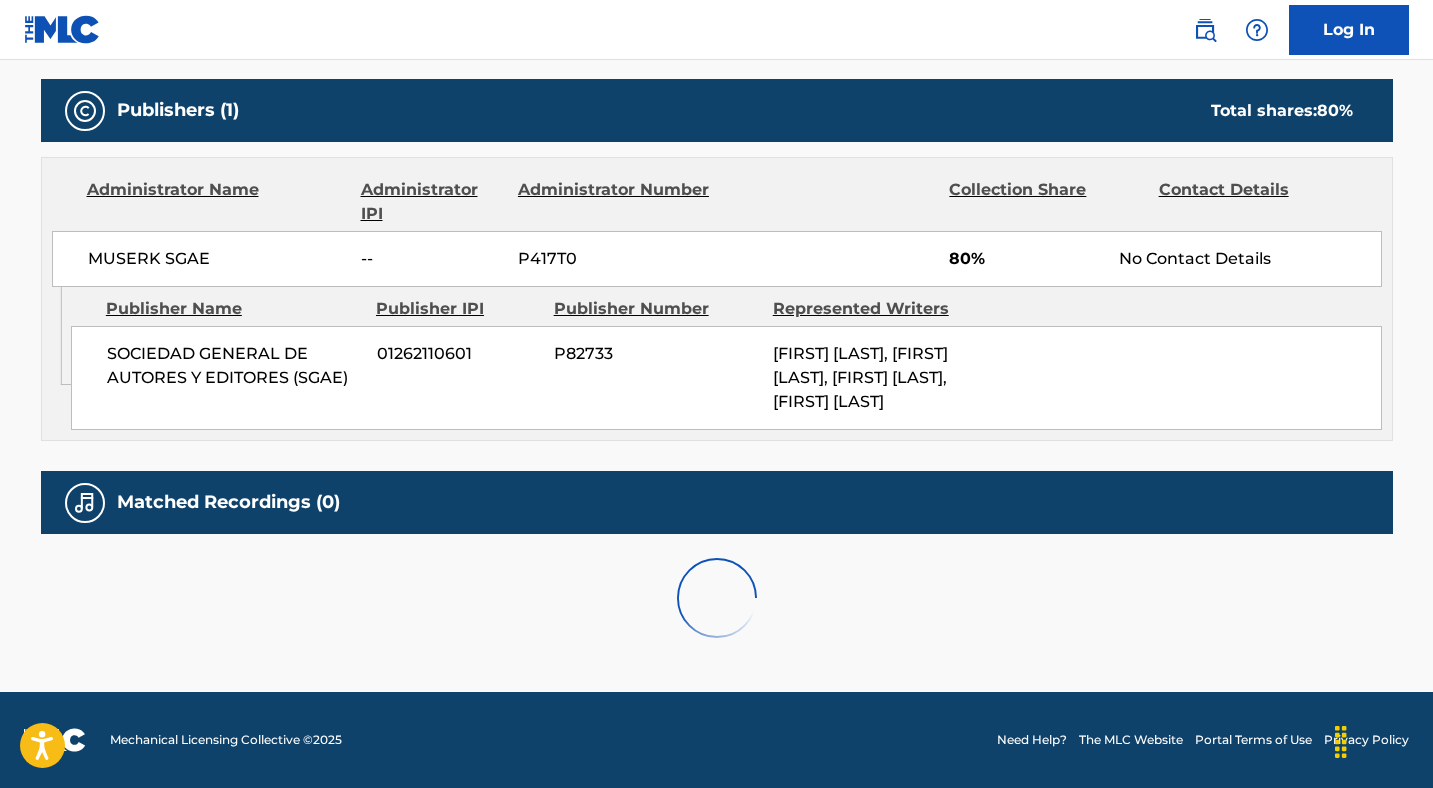 scroll 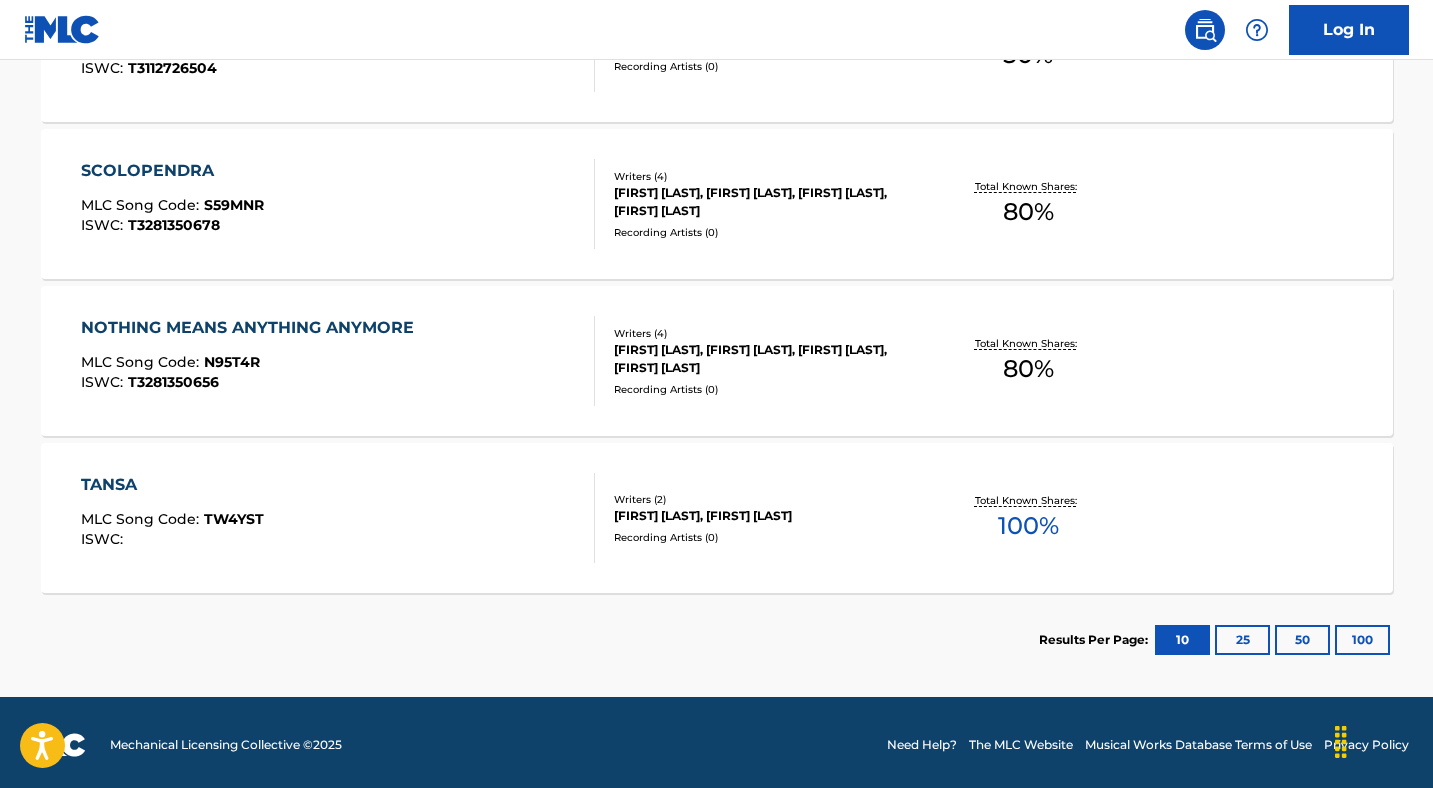 click on "MLC Song Code :" at bounding box center (142, 519) 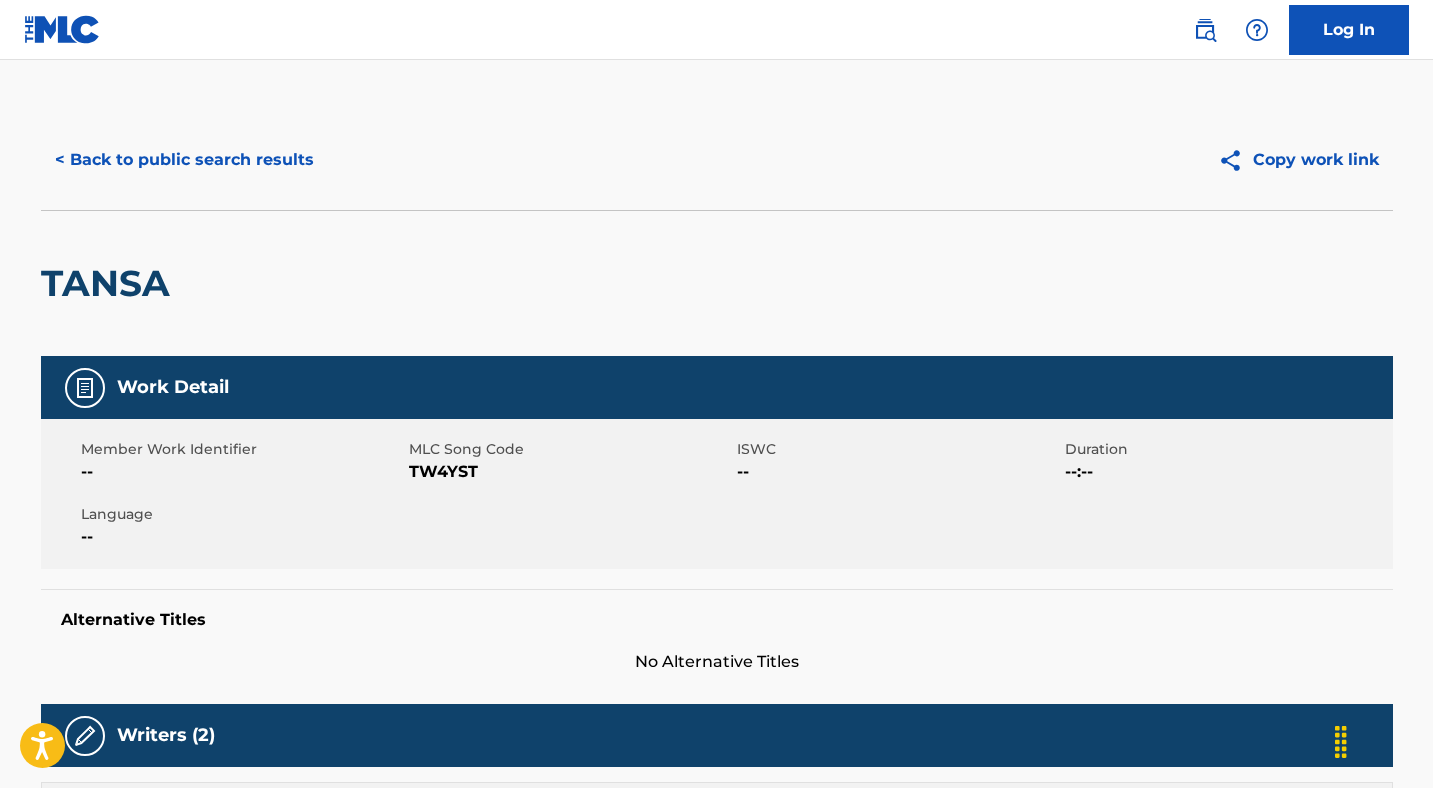 click on "< Back to public search results" at bounding box center [184, 160] 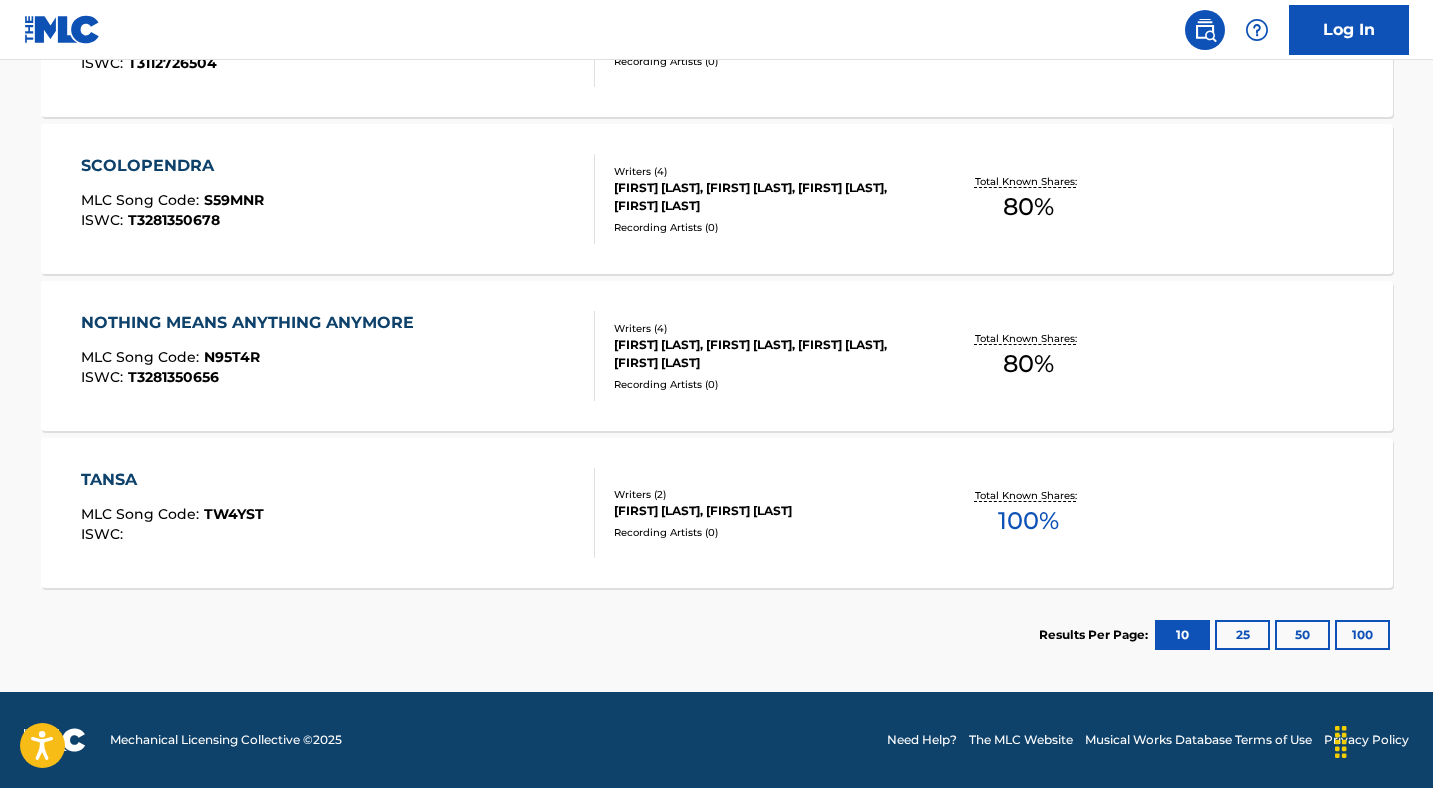 scroll, scrollTop: 0, scrollLeft: 0, axis: both 